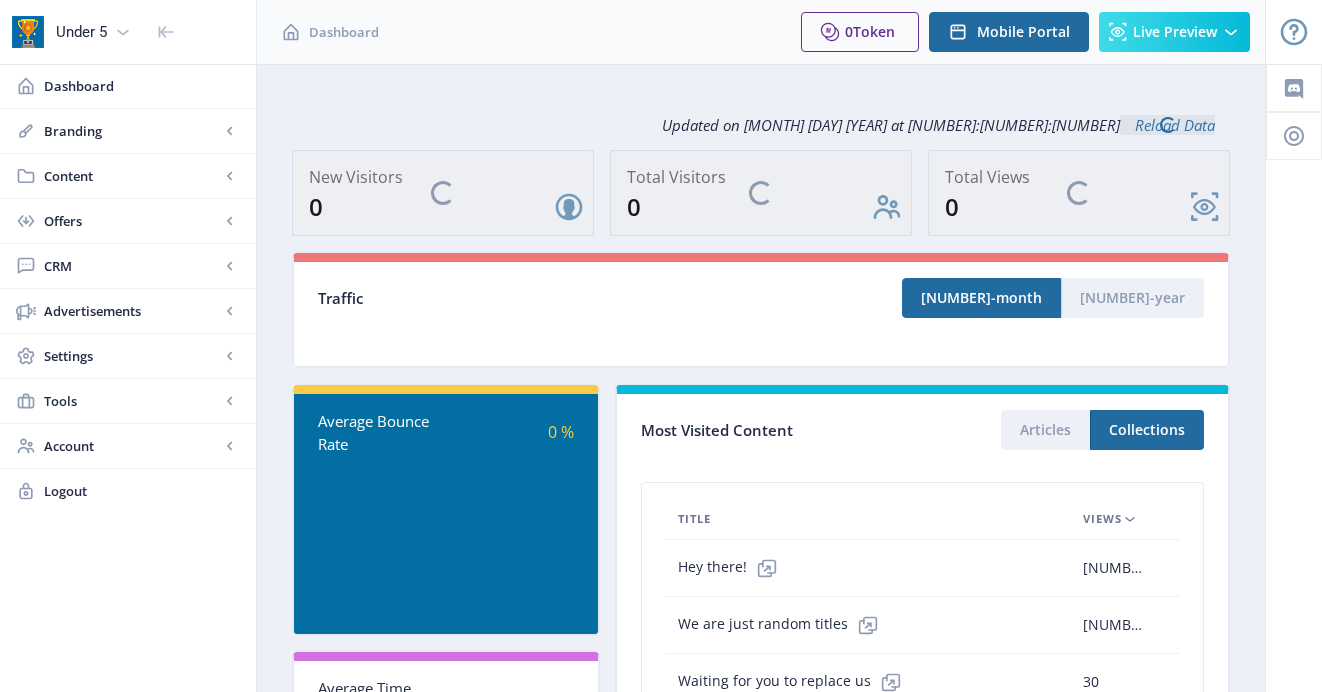 scroll, scrollTop: 0, scrollLeft: 0, axis: both 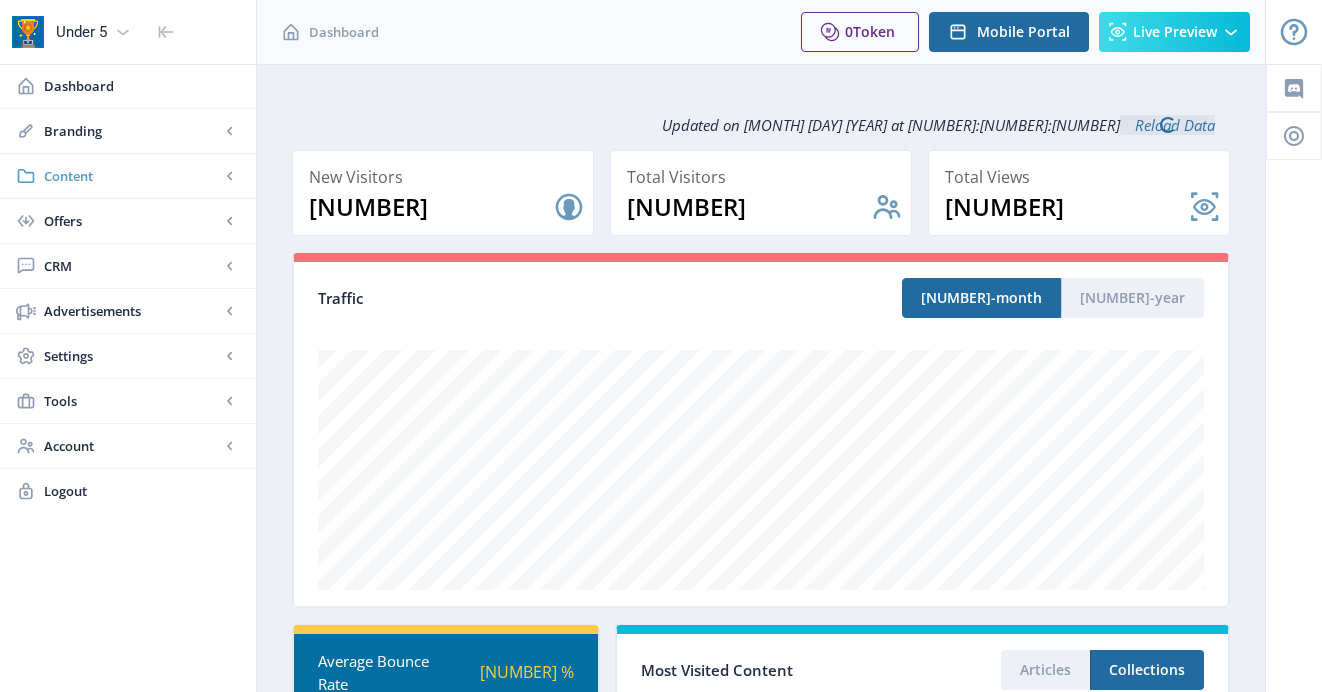click on "Content" at bounding box center (132, 176) 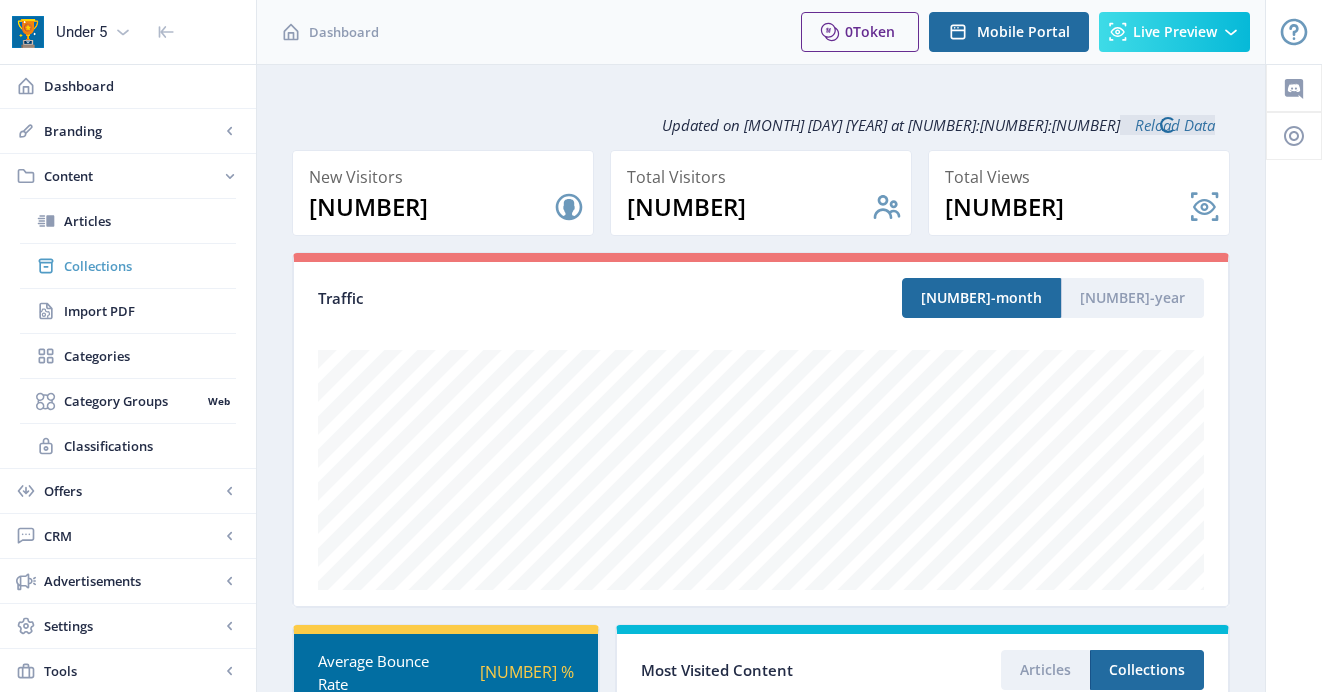 click on "Collections" at bounding box center (150, 266) 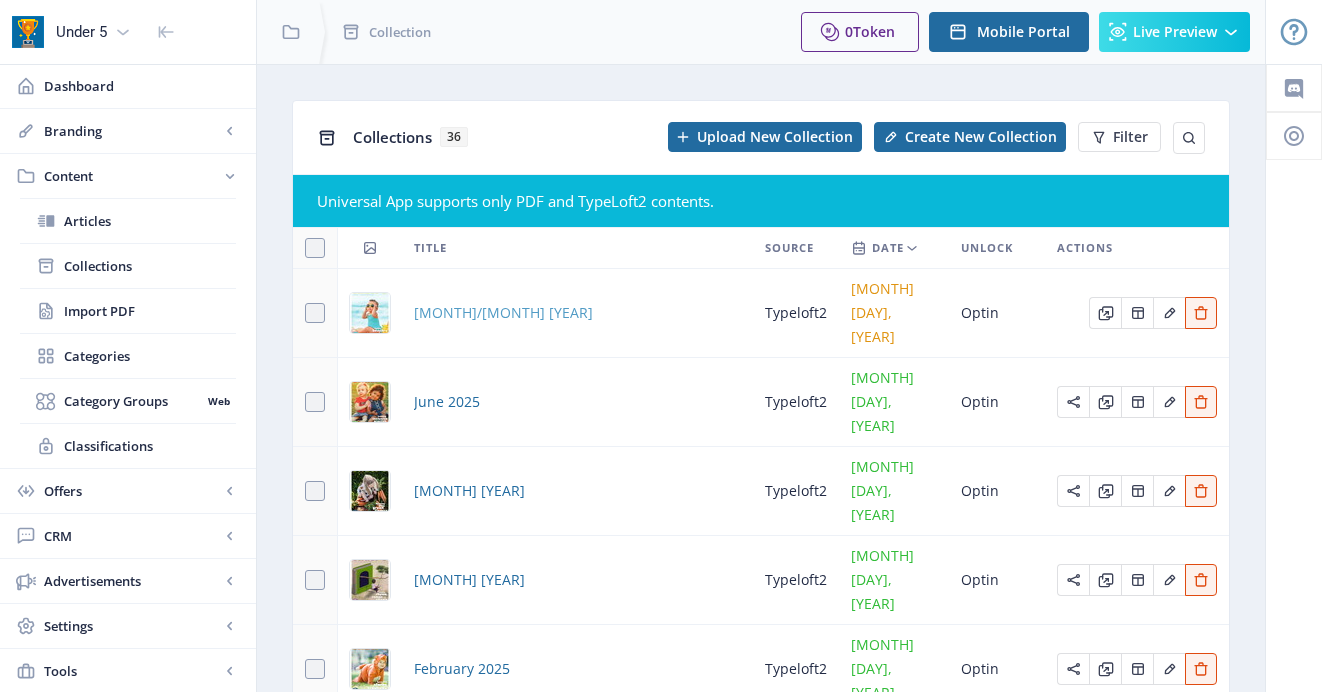 click on "July/August 2025" at bounding box center [503, 313] 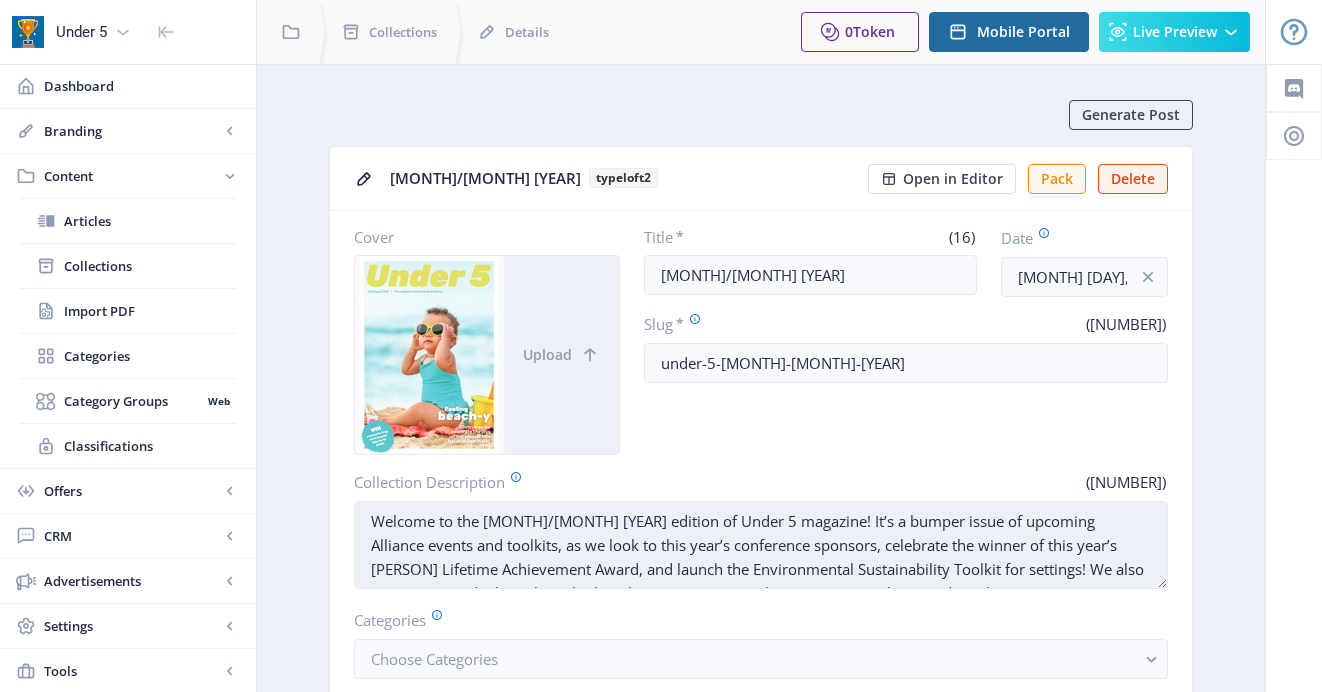 scroll, scrollTop: 24, scrollLeft: 0, axis: vertical 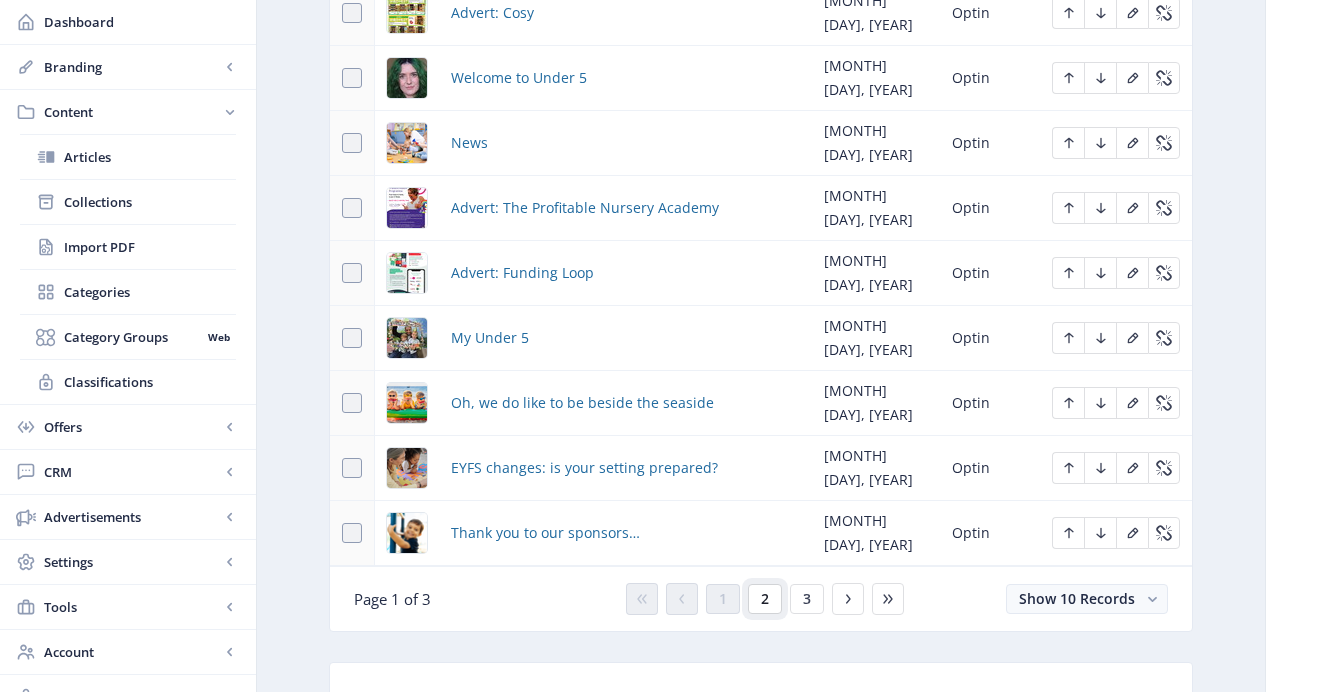 click on "2" at bounding box center (765, 599) 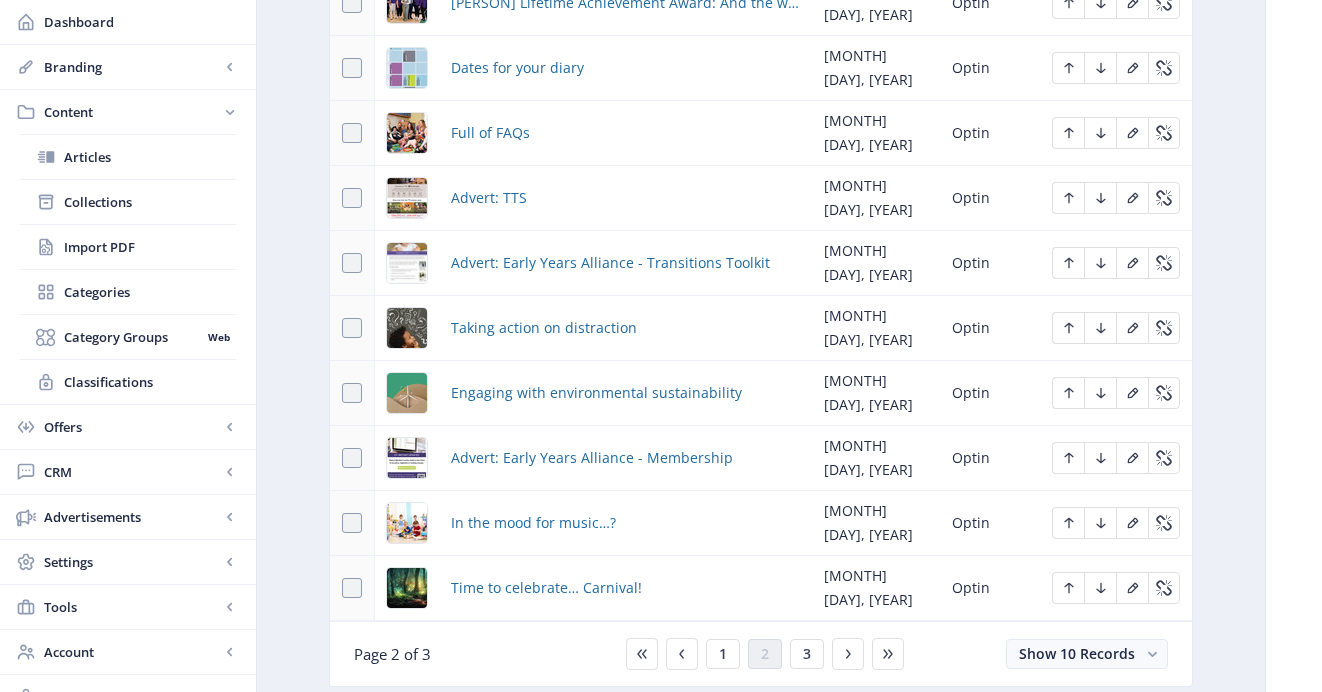 scroll, scrollTop: 967, scrollLeft: 0, axis: vertical 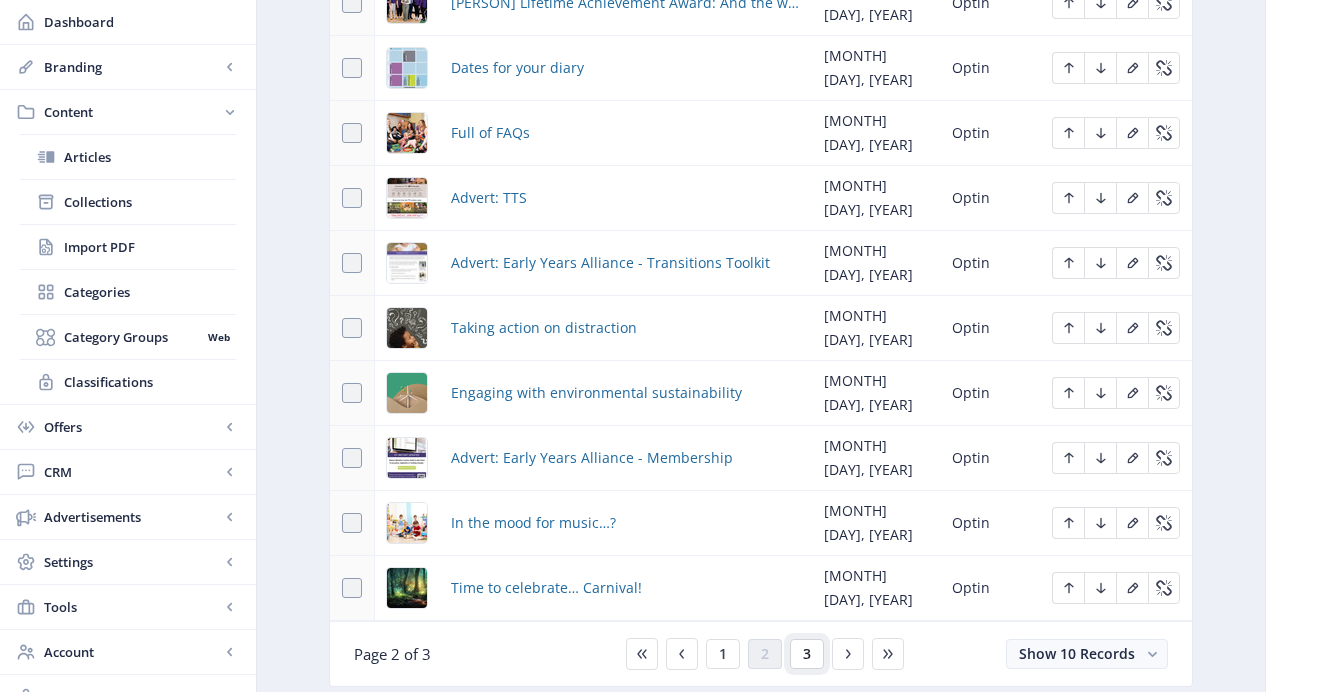 click on "3" at bounding box center [807, 654] 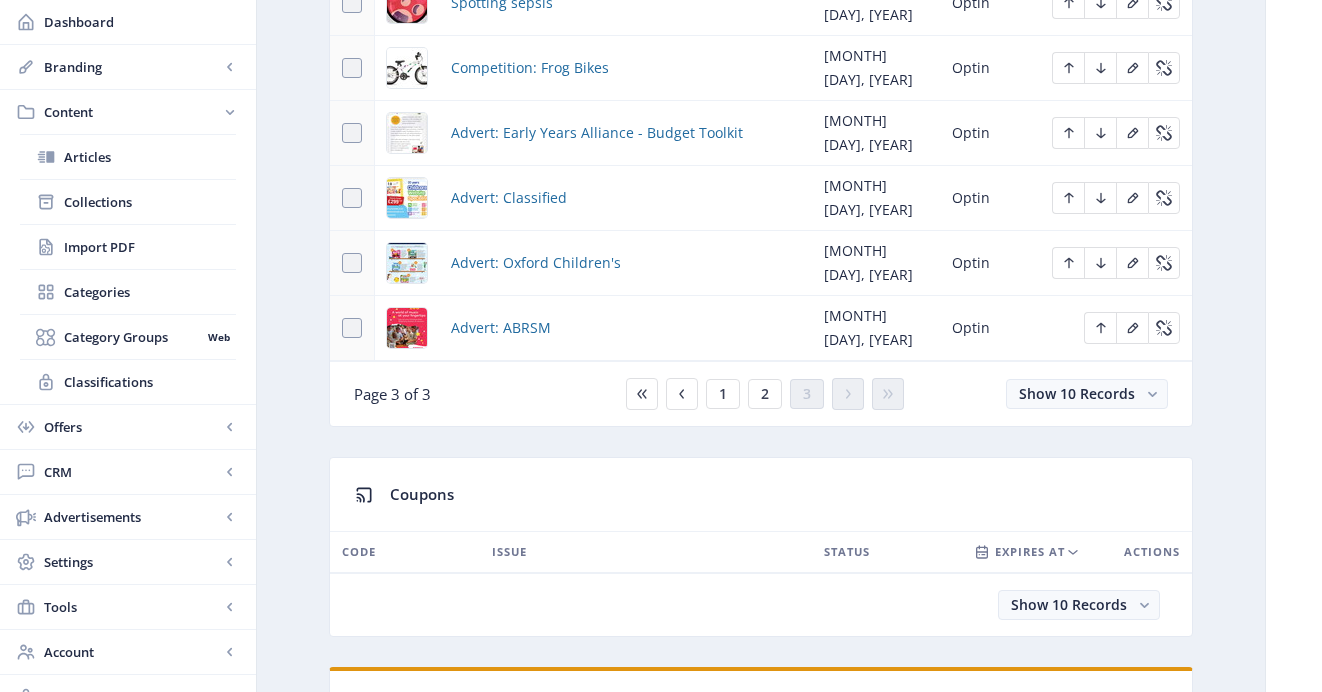 scroll, scrollTop: 903, scrollLeft: 0, axis: vertical 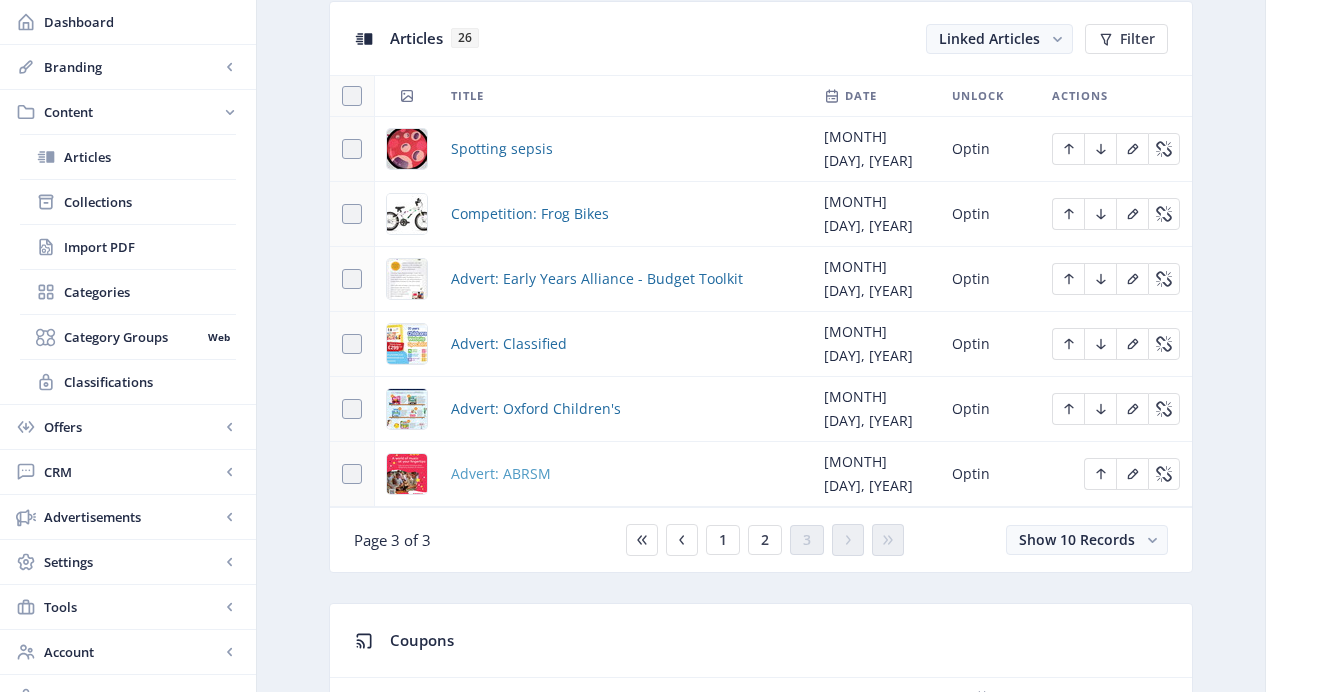 click on "Advert: ABRSM" at bounding box center (501, 474) 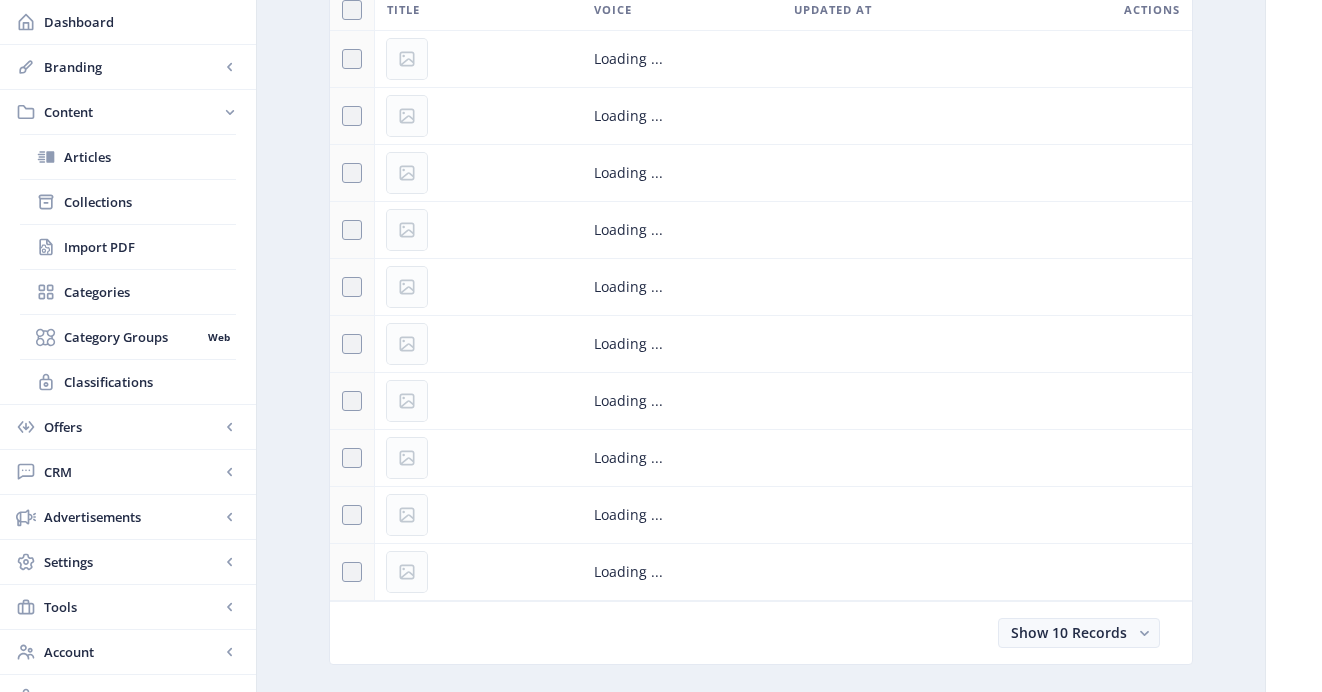 scroll, scrollTop: 0, scrollLeft: 0, axis: both 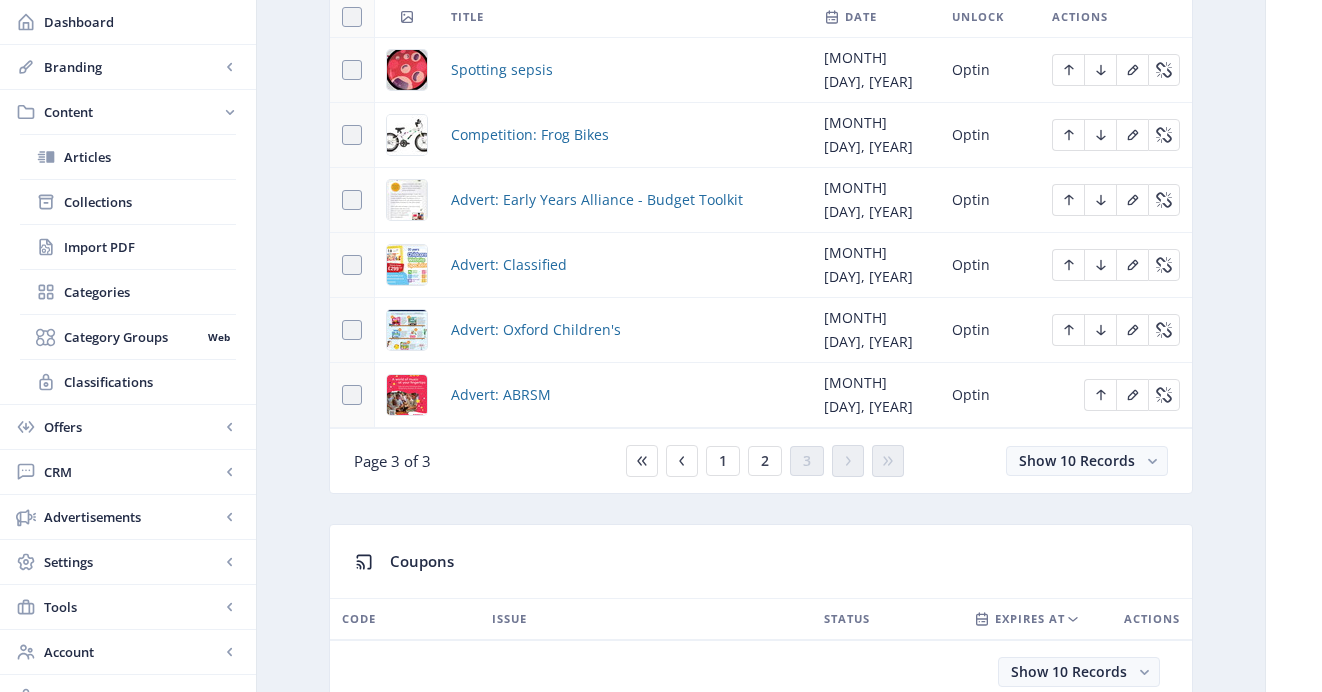 click at bounding box center [1294, 1080] 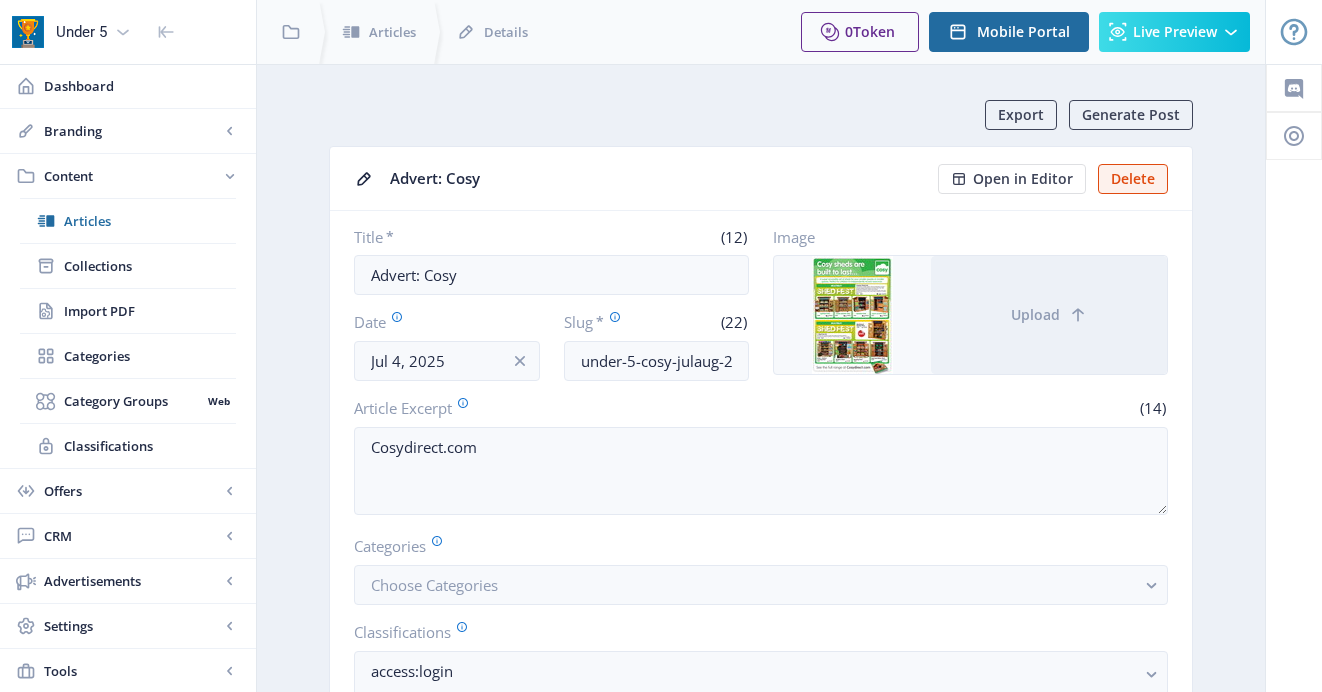 scroll, scrollTop: 0, scrollLeft: 0, axis: both 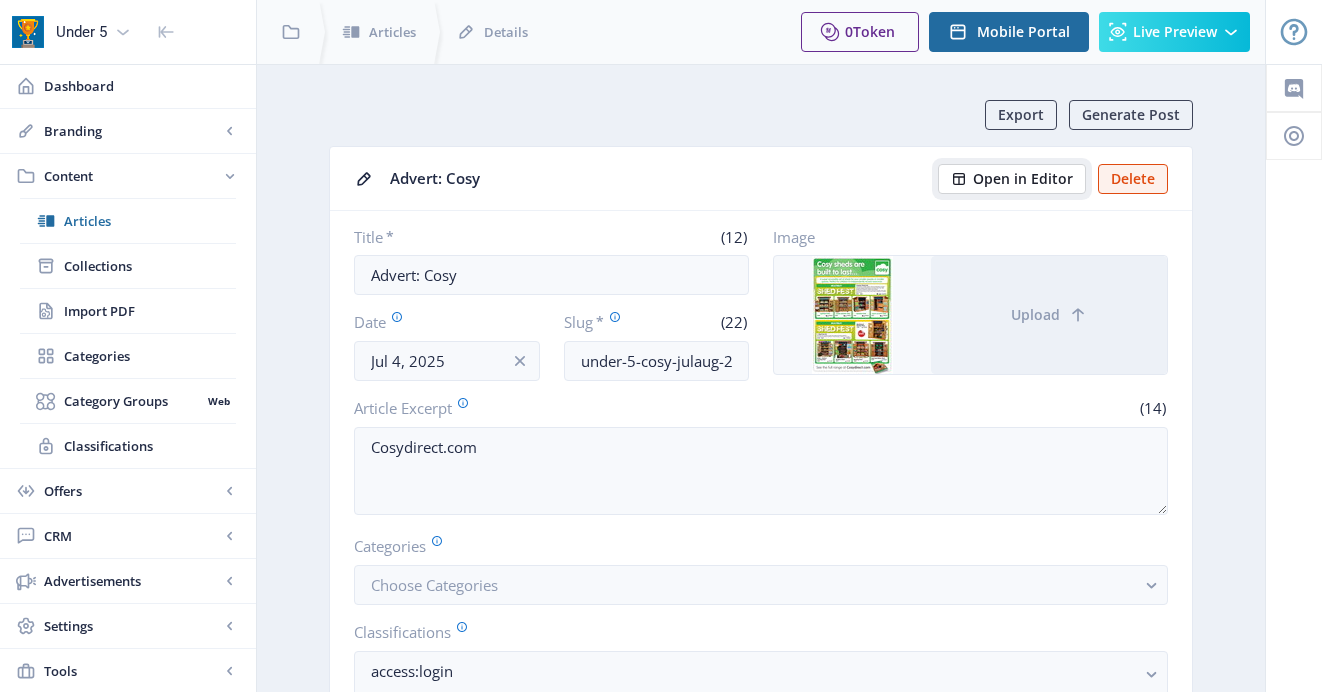 click on "Open in Editor" at bounding box center (1023, 179) 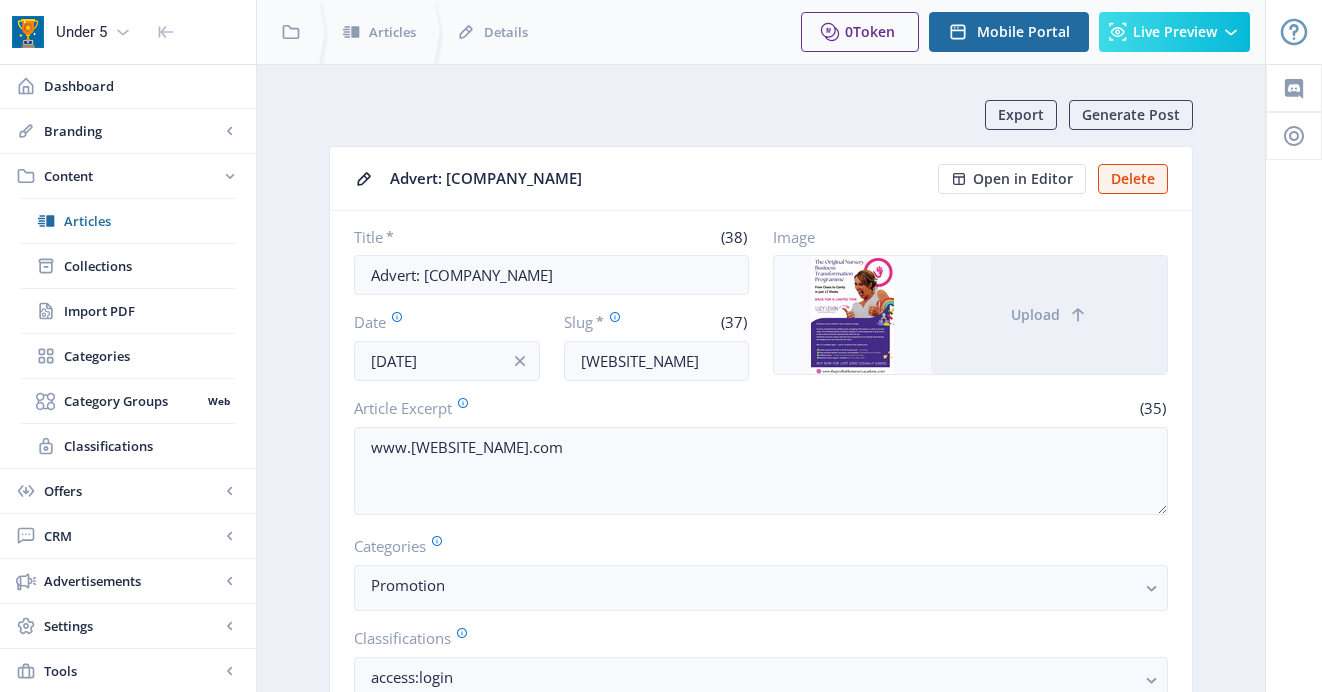 scroll, scrollTop: 0, scrollLeft: 0, axis: both 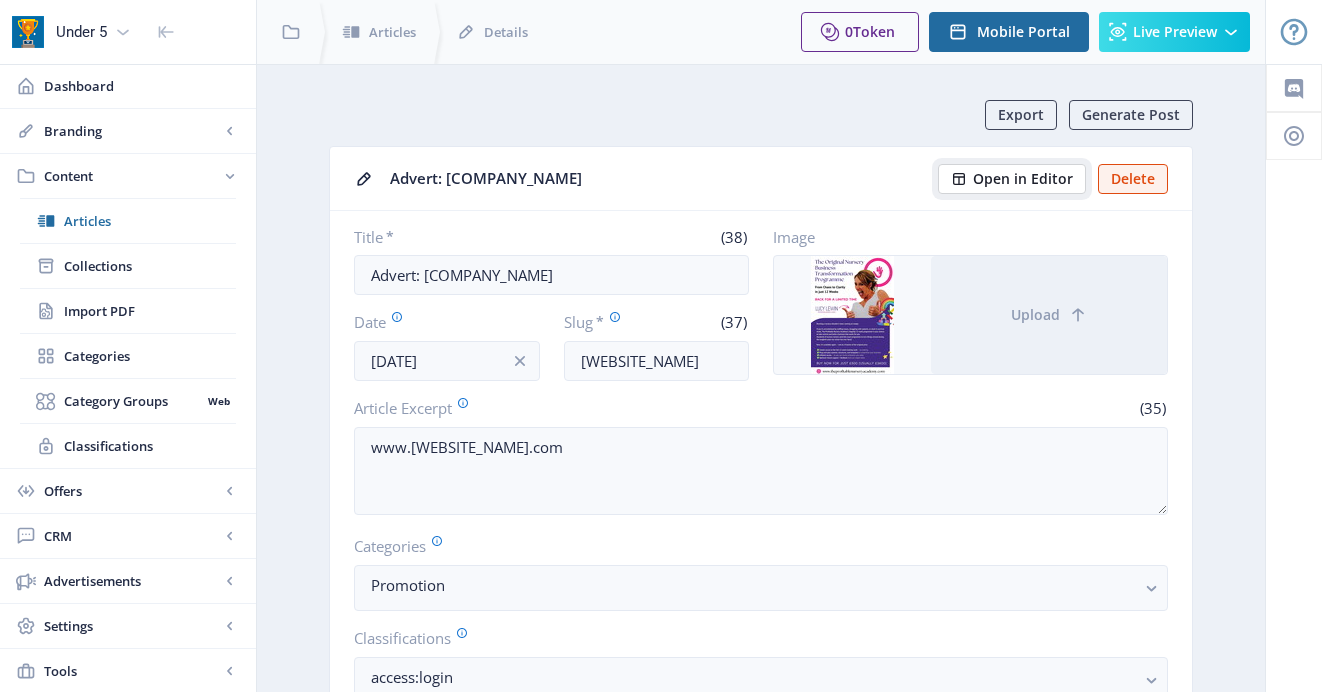 click at bounding box center [959, 179] 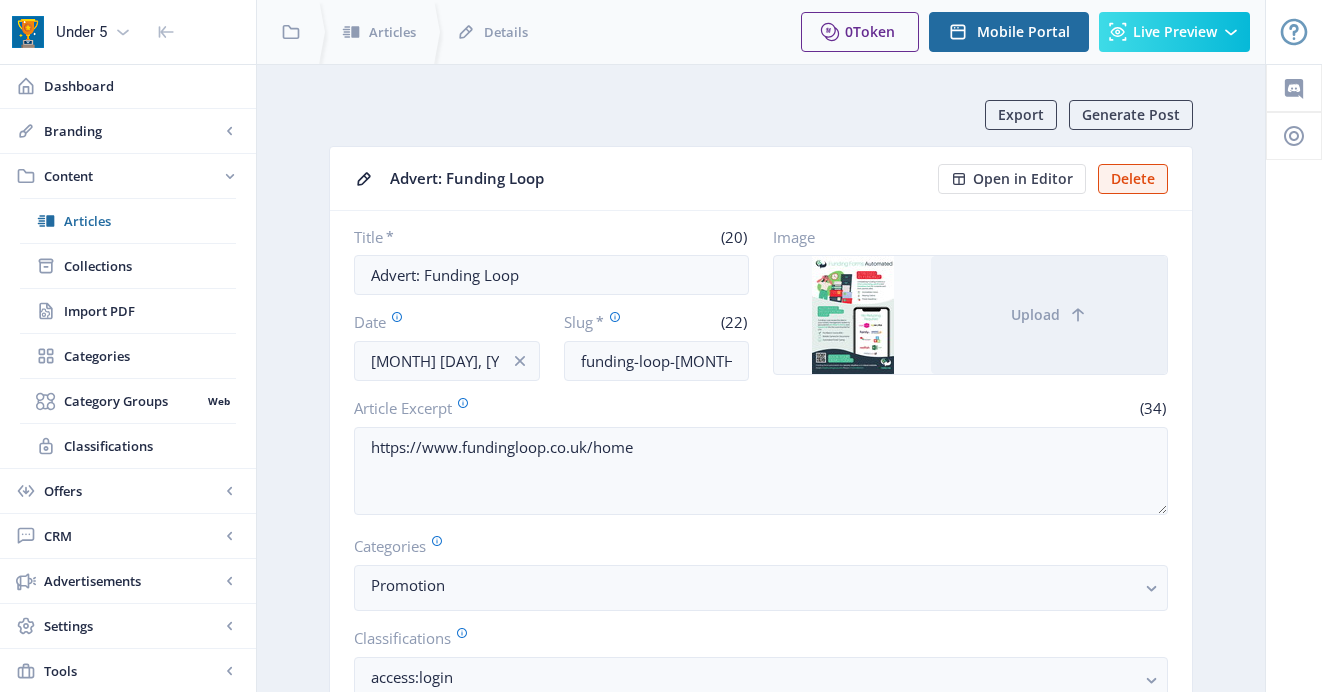 scroll, scrollTop: 0, scrollLeft: 0, axis: both 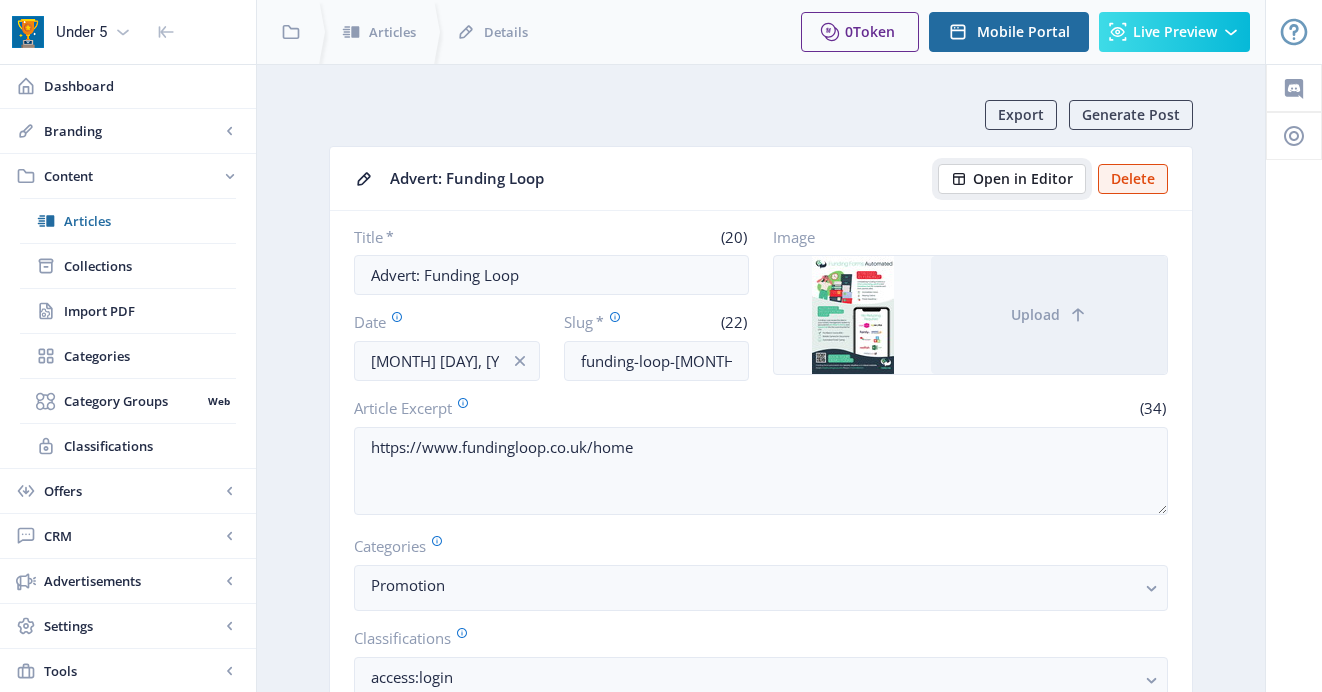 click on "Open in Editor" at bounding box center (1023, 179) 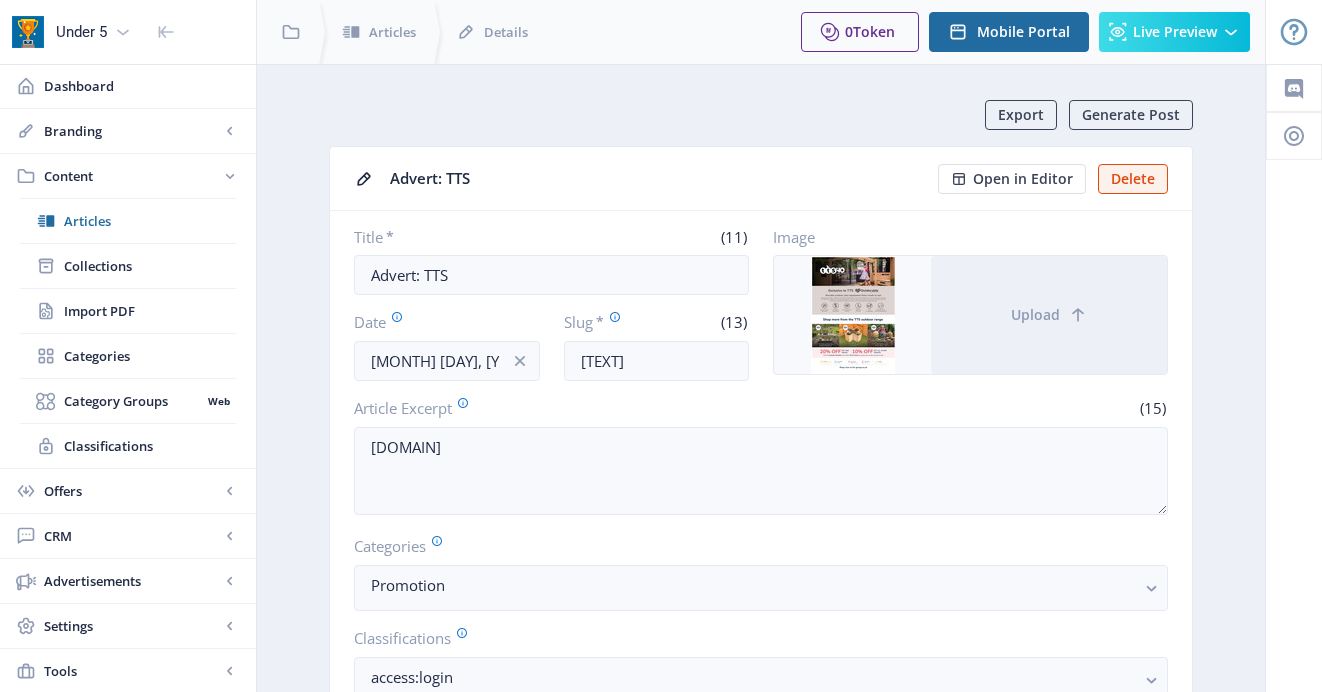 scroll, scrollTop: 0, scrollLeft: 0, axis: both 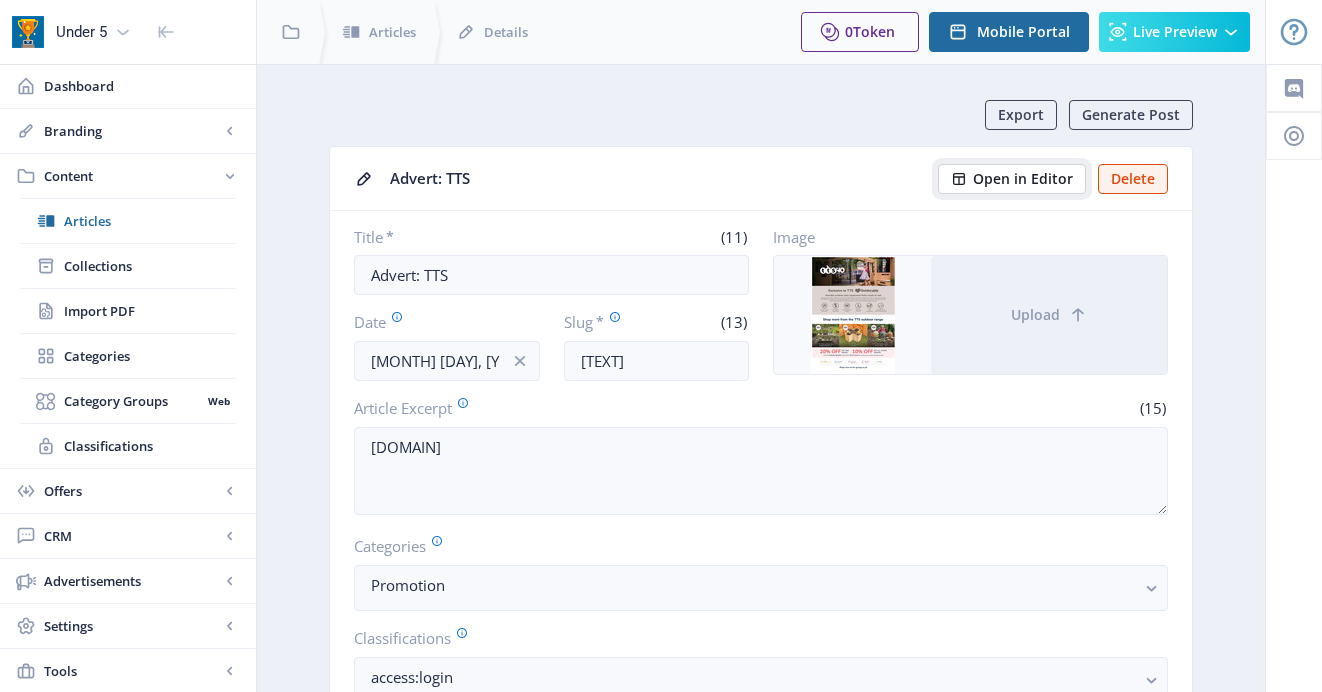 click on "Open in Editor" at bounding box center [1023, 179] 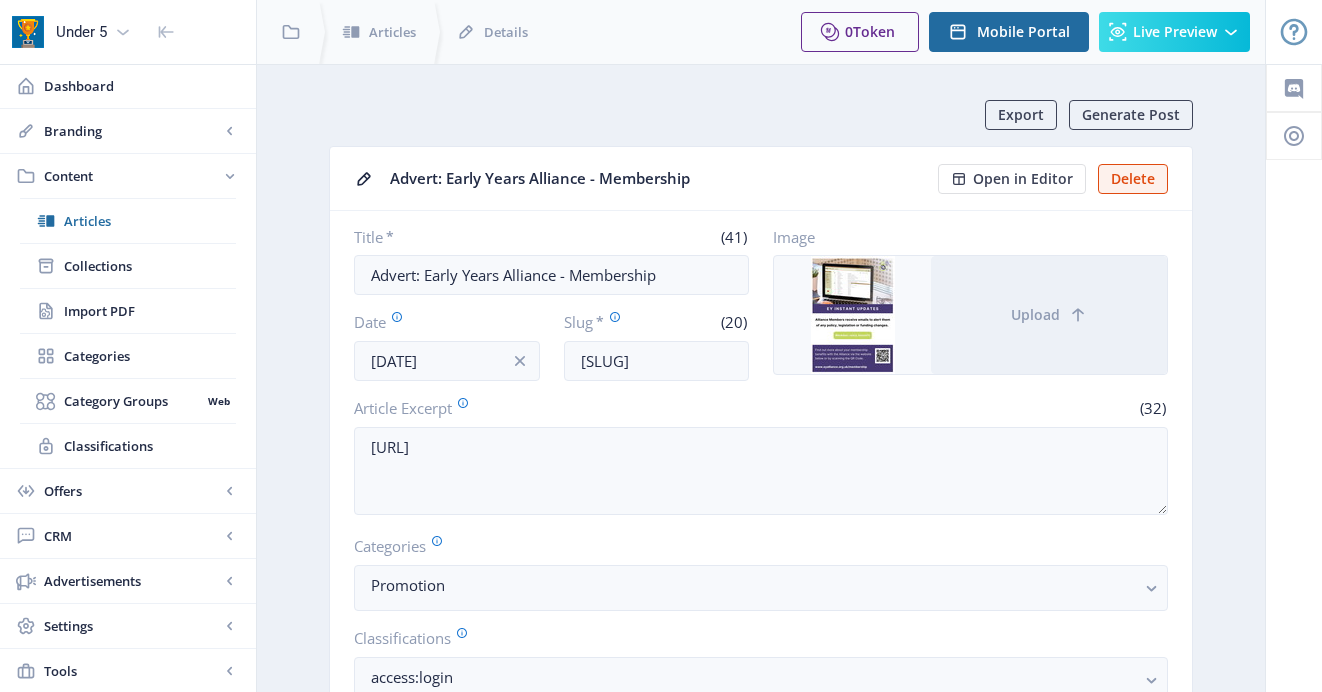 scroll, scrollTop: 0, scrollLeft: 0, axis: both 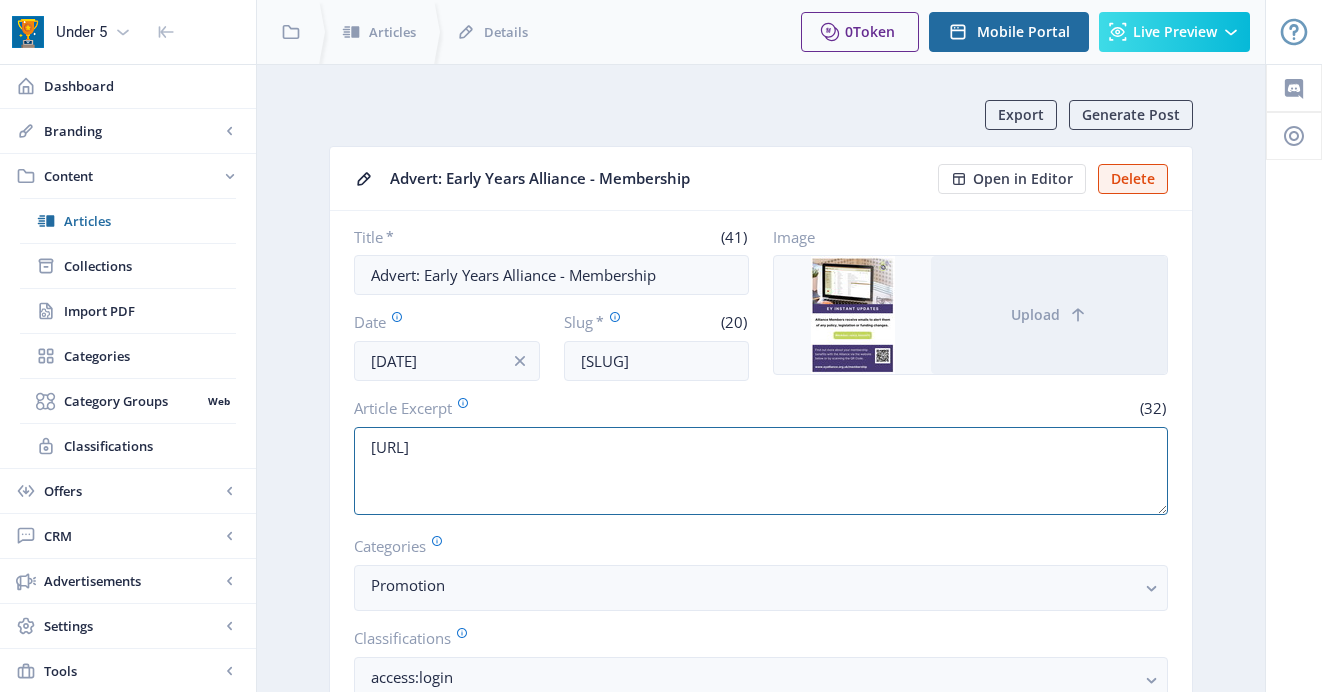 drag, startPoint x: 623, startPoint y: 443, endPoint x: 342, endPoint y: 437, distance: 281.06406 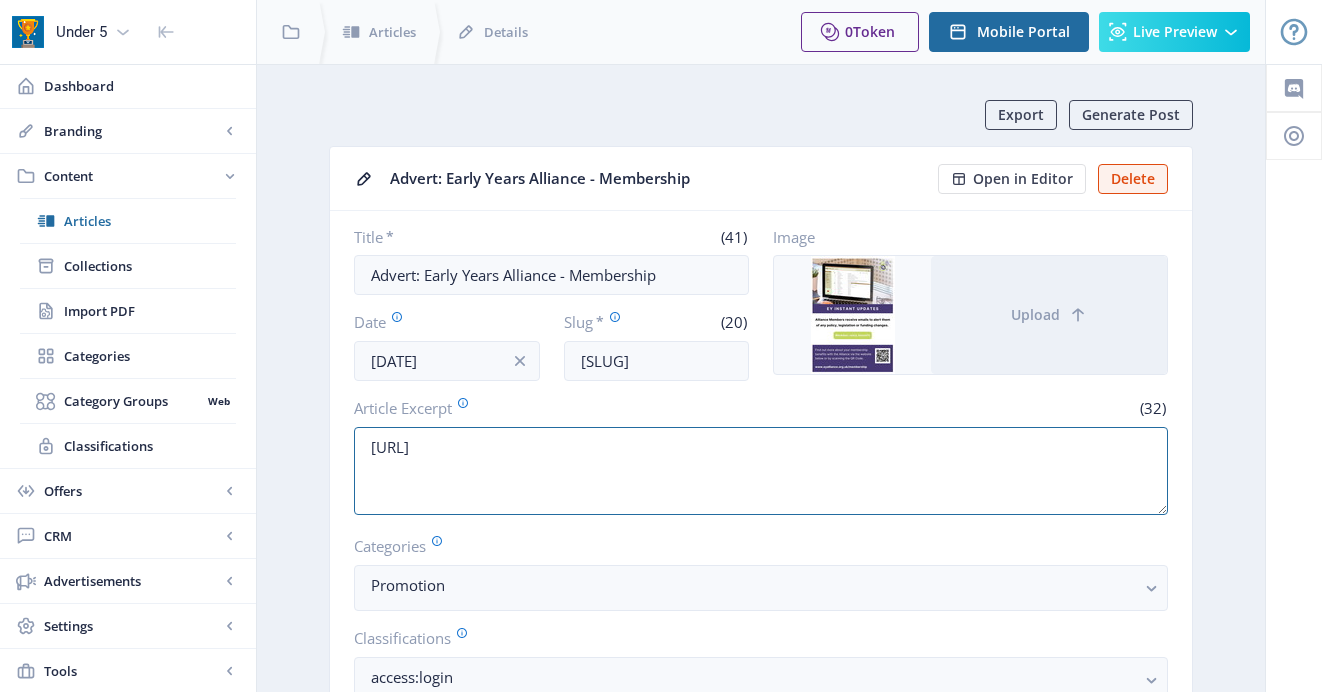 click on "Title   *   (41)  Advert: Early Years Alliance - Membership  Date  [DATE]  Slug   *   (20)  [SLUG]  Image  Upload  Article Excerpt   (32)  [URL]  Categories  Promotion  Classifications  access:login  Unlock Type   *  Opt-in  Opt-in  Use Default Opt-in  Show Article on Table of Contents (TOC)   Enabled: Article appears in the Collections TOC" at bounding box center [761, 551] 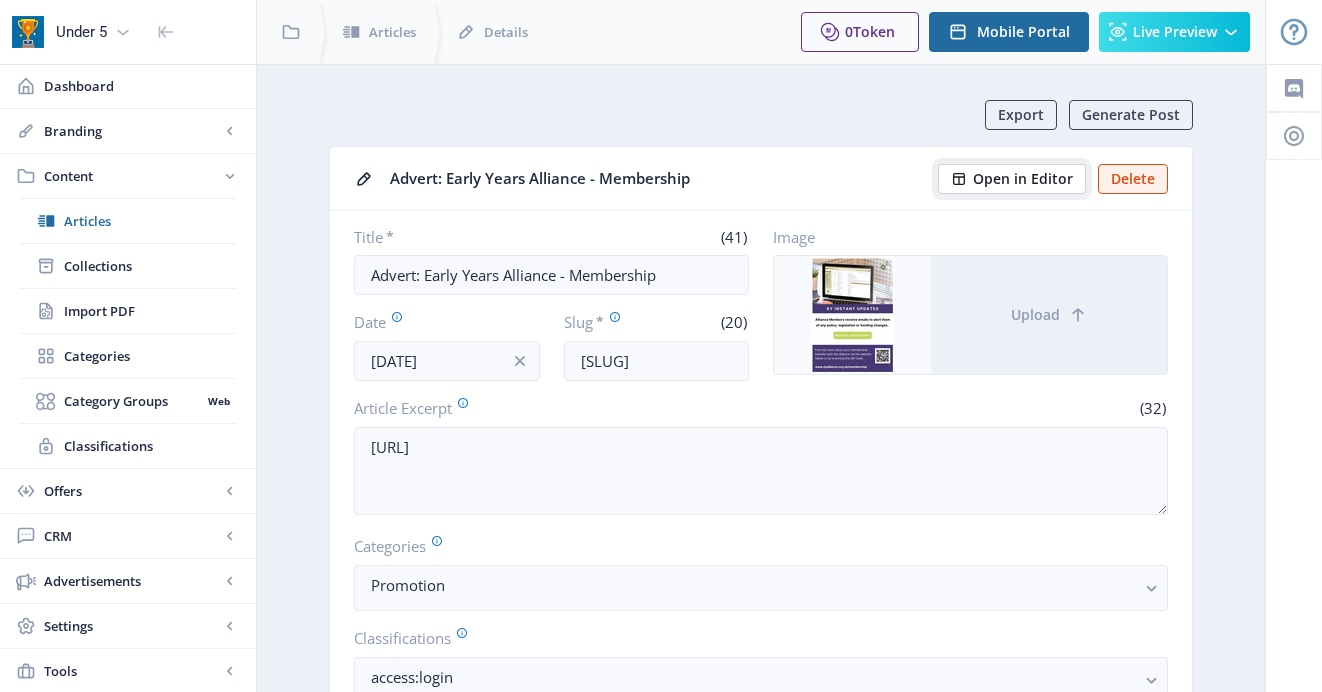 click on "Open in Editor" at bounding box center (1023, 179) 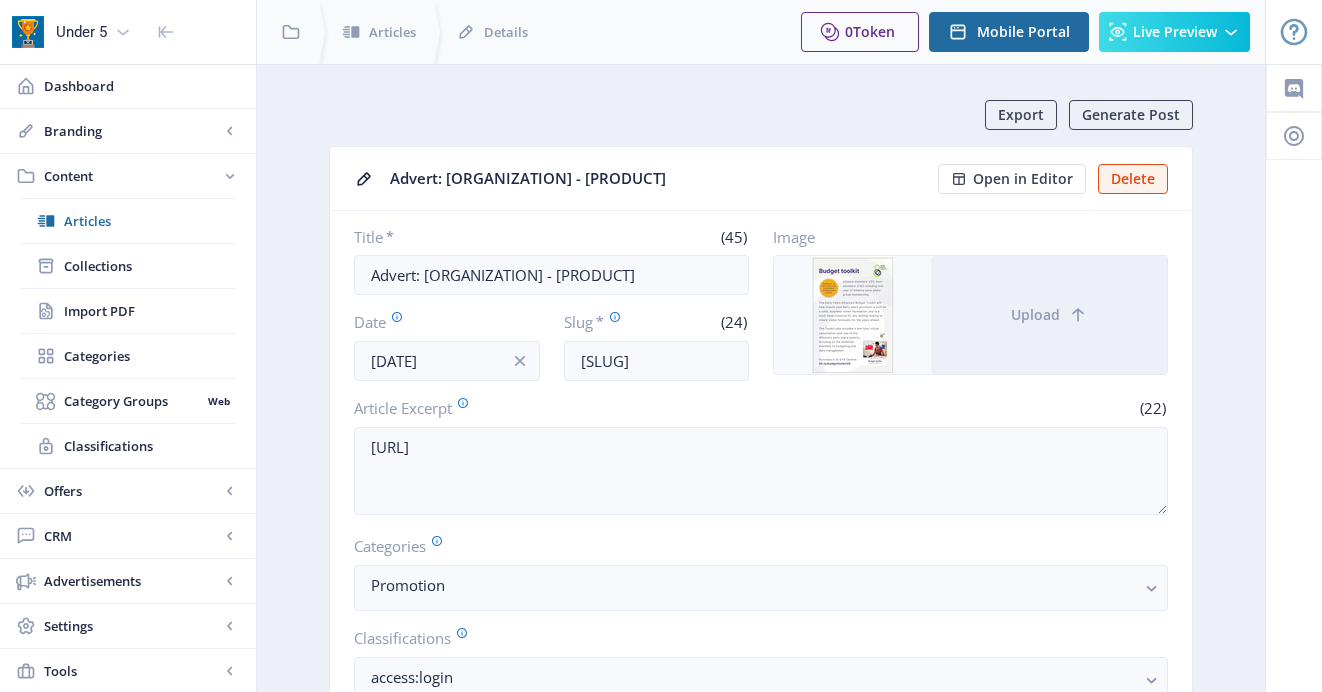 scroll, scrollTop: 0, scrollLeft: 0, axis: both 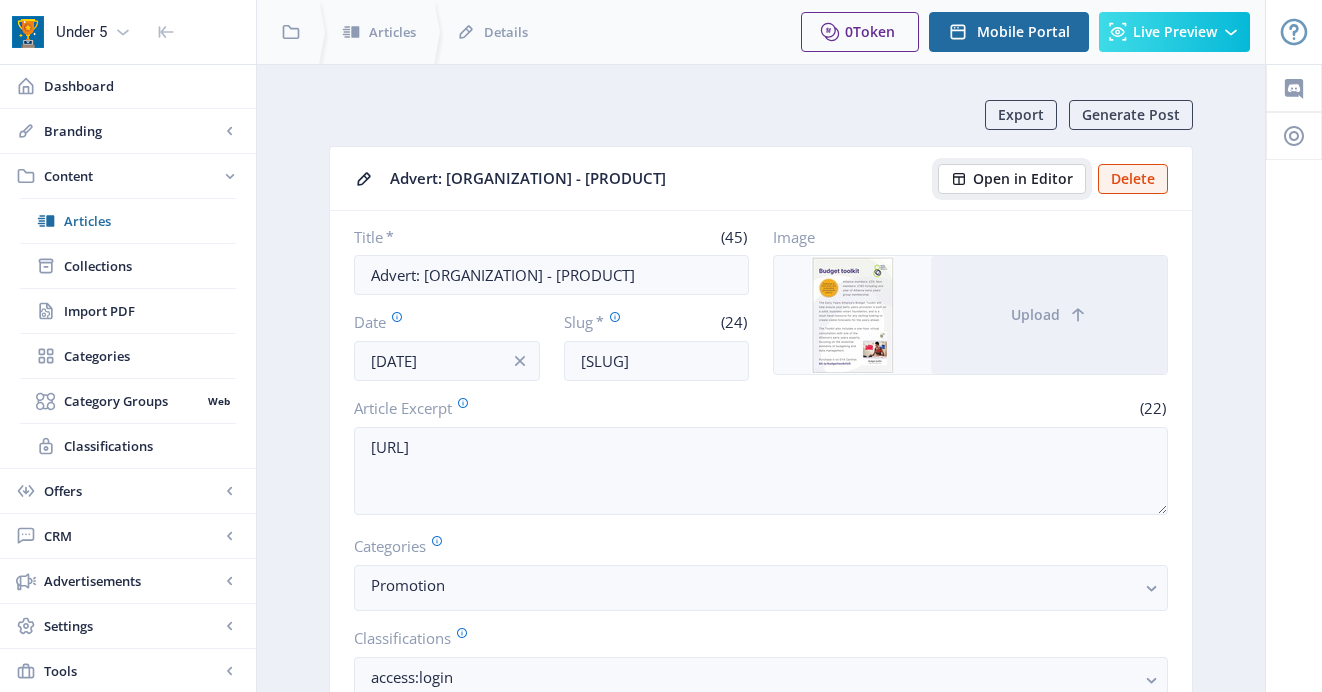 click on "Open in Editor" at bounding box center [1023, 179] 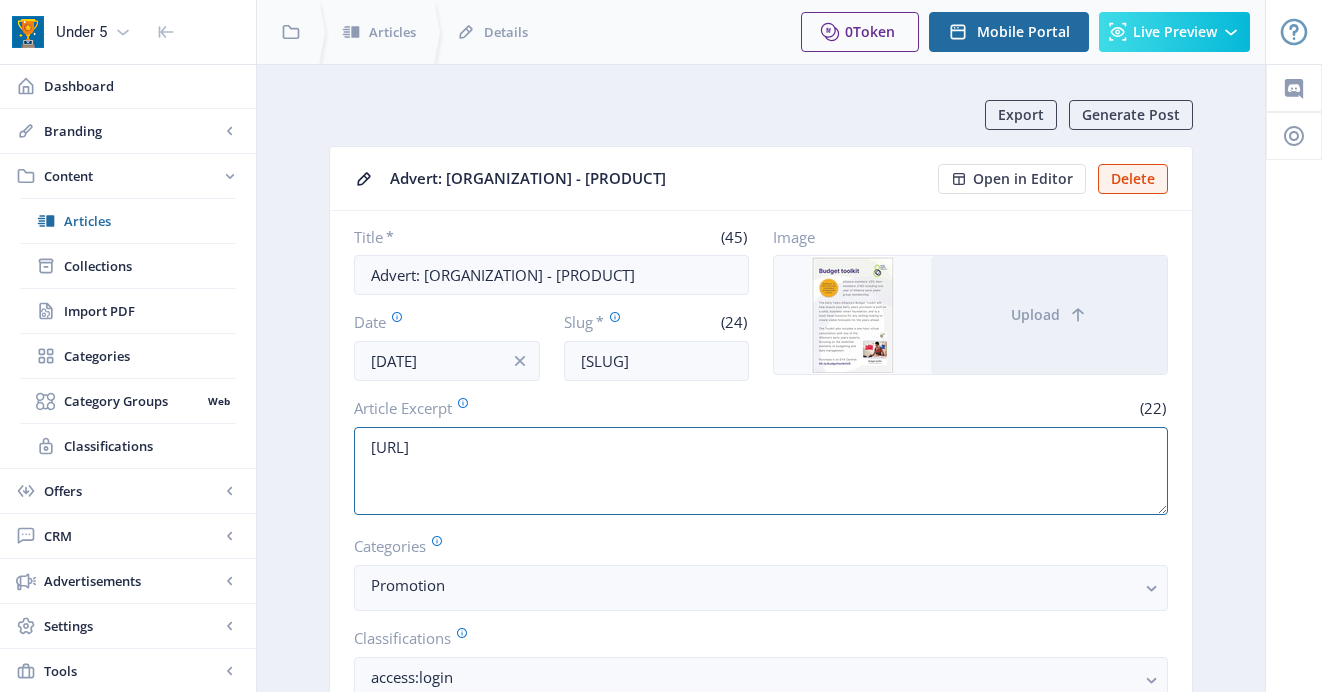 drag, startPoint x: 536, startPoint y: 452, endPoint x: 346, endPoint y: 452, distance: 190 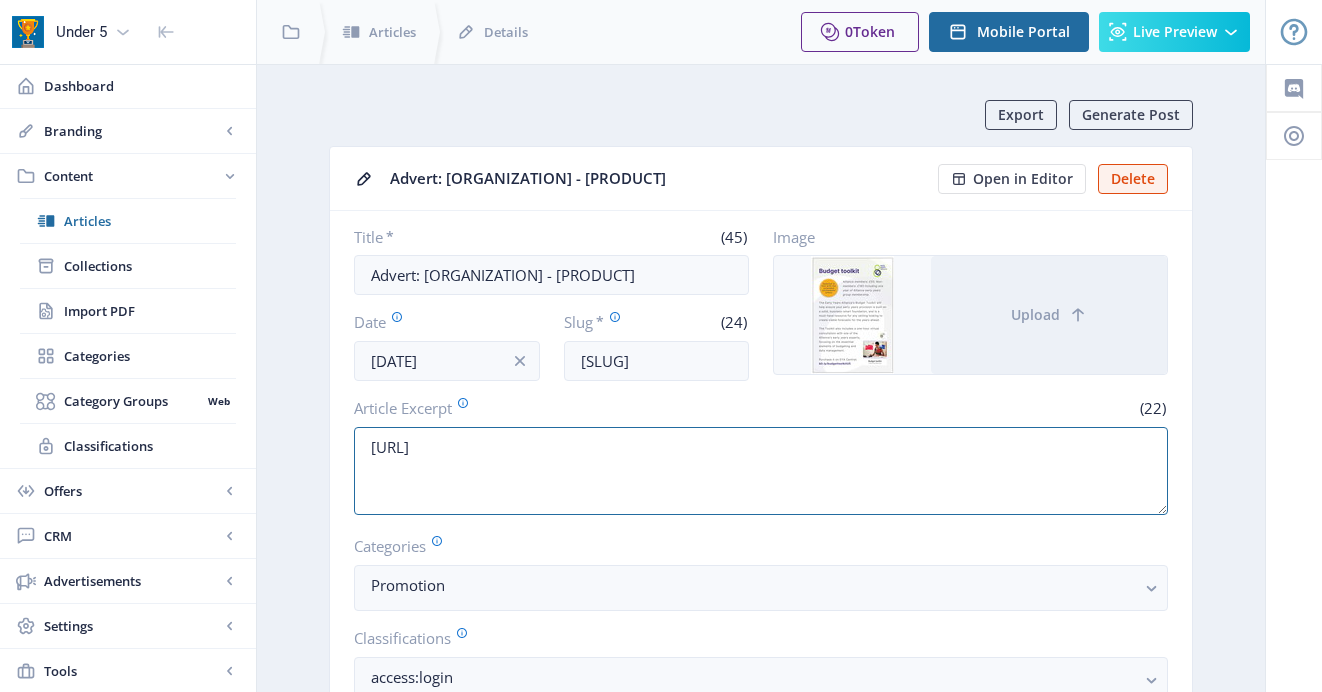 click on "Title   *   (45)  Advert: Early Years Alliance - Budget Toolkit  Date  Jul 4, 2025  Slug   *   (24)  budget-toolkit-julaug-25  Image  Upload  Article Excerpt   (22)  bit.ly/budgettoolkitU5  Categories  Promotion  Classifications  access:login  Unlock Type   *  Opt-in  Opt-in  Use Default Opt-in  Show Article on Table of Contents (TOC)   Enabled: Article appears in the Collections TOC" at bounding box center [761, 551] 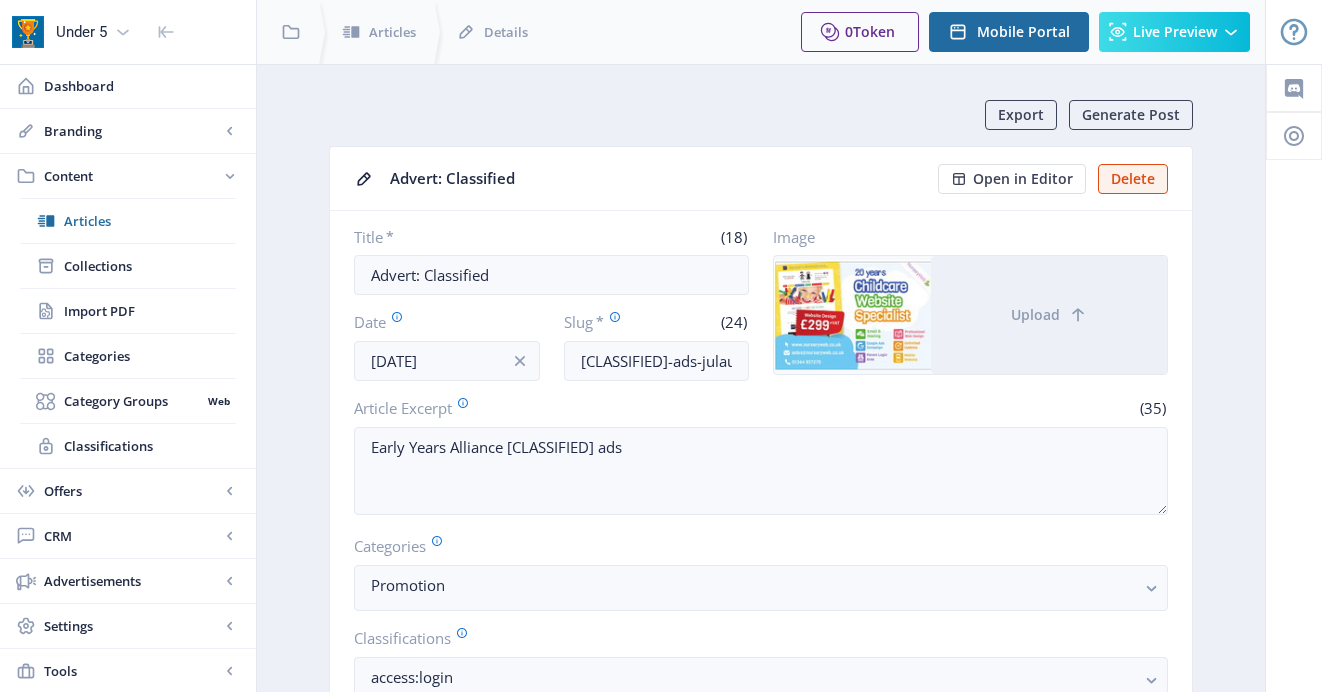 scroll, scrollTop: 0, scrollLeft: 0, axis: both 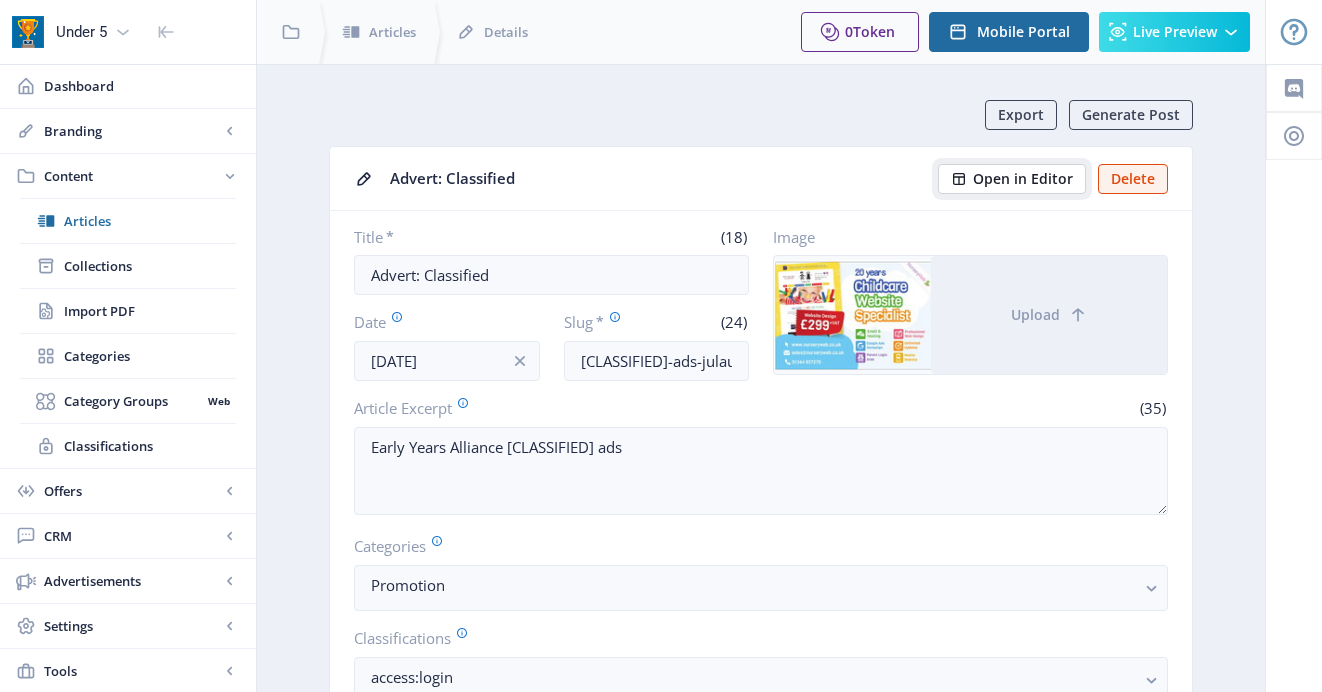 click on "Open in Editor" at bounding box center (1023, 179) 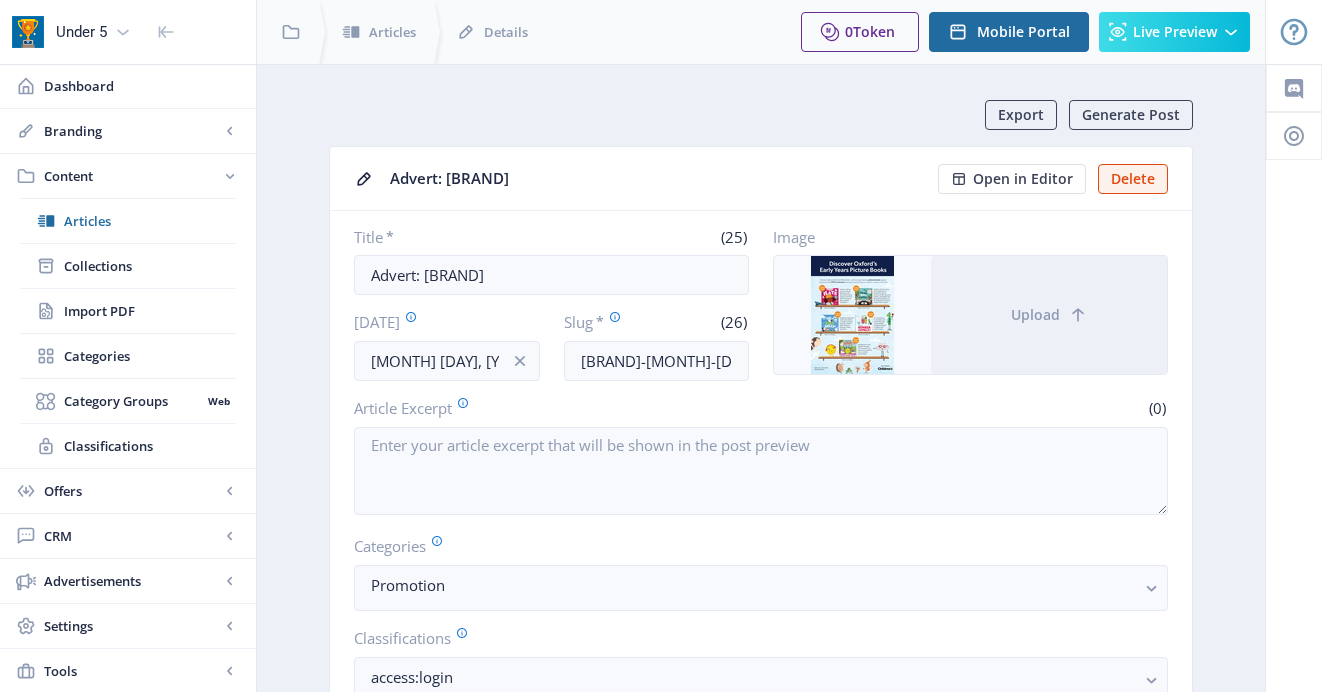 scroll, scrollTop: 0, scrollLeft: 0, axis: both 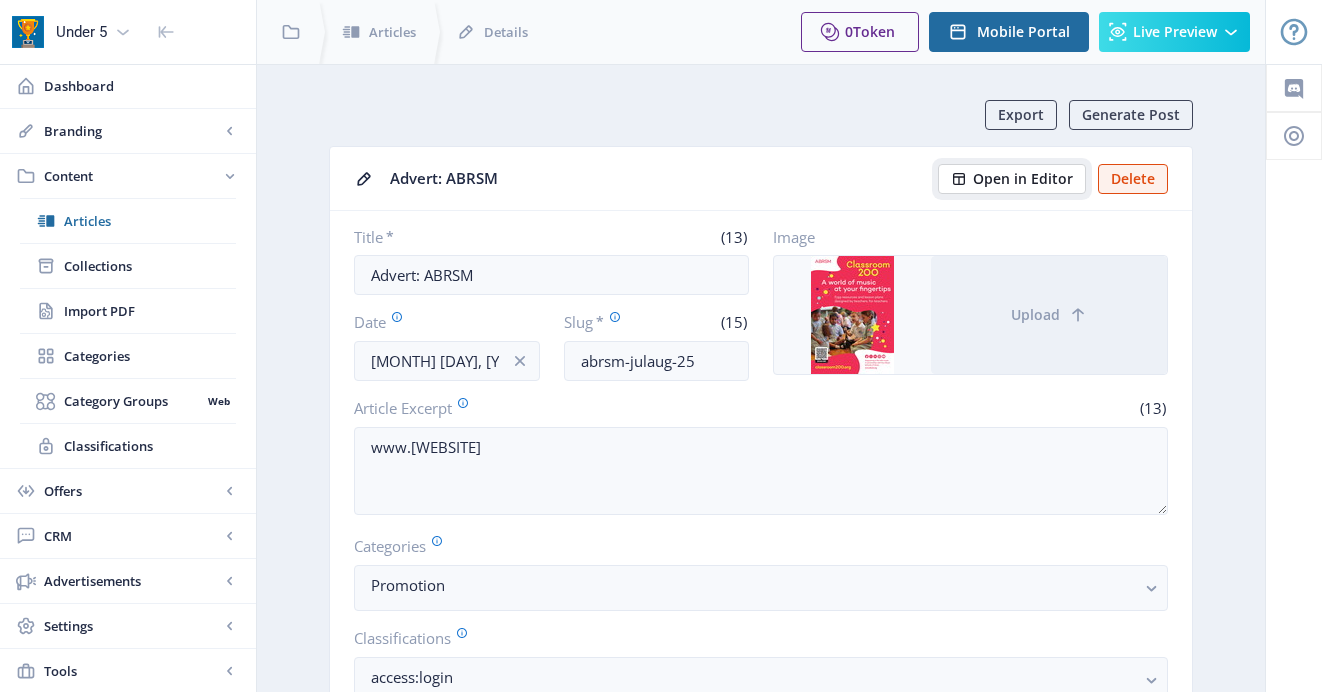 click on "Open in Editor" at bounding box center (1023, 179) 